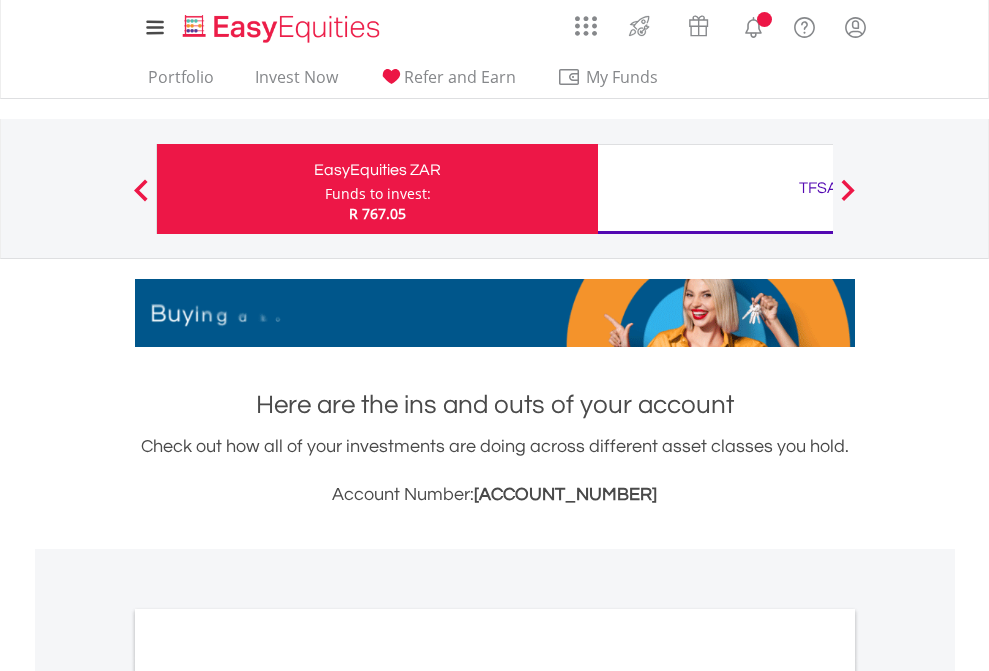 scroll, scrollTop: 0, scrollLeft: 0, axis: both 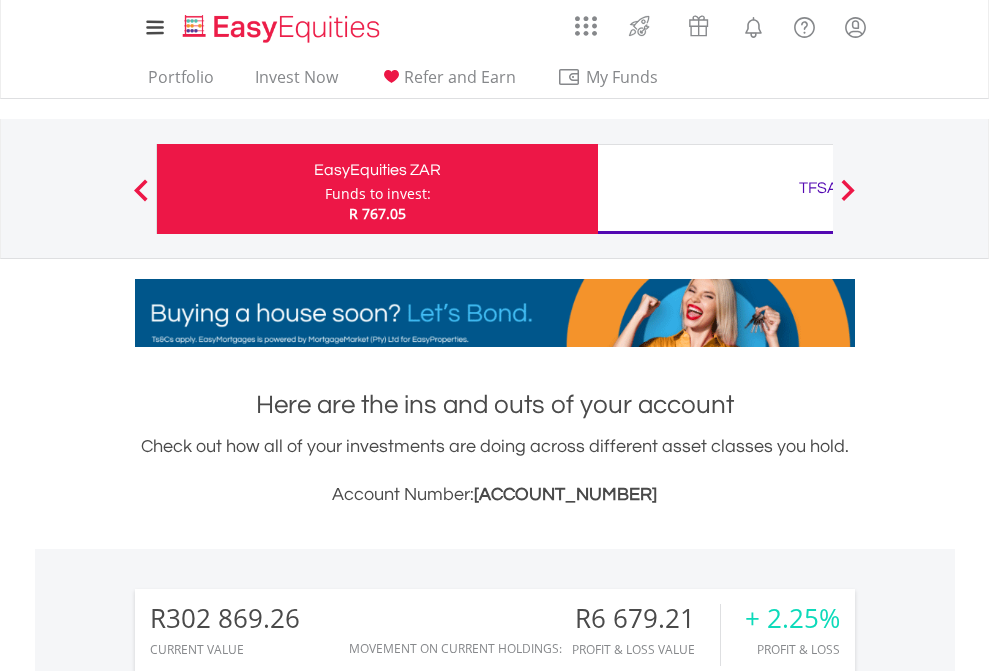 click on "Funds to invest:" at bounding box center [378, 194] 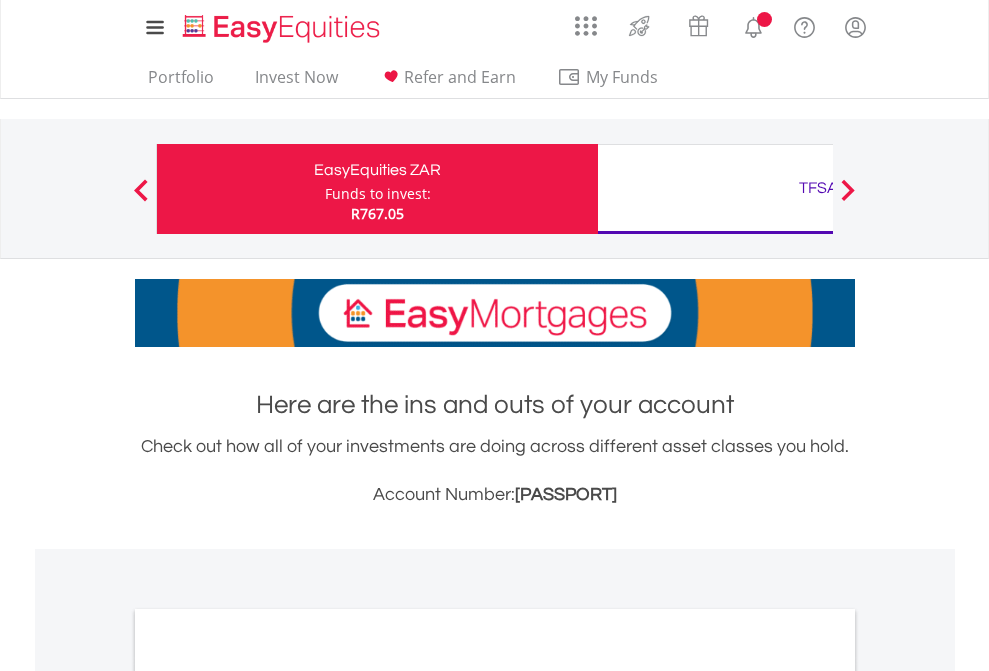 scroll, scrollTop: 0, scrollLeft: 0, axis: both 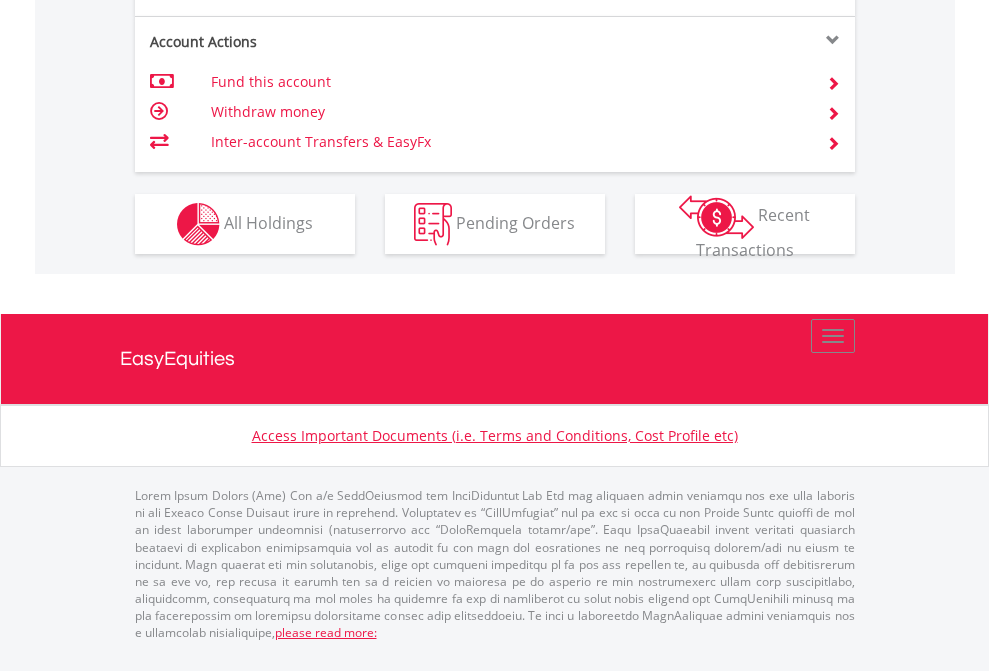 click on "Investment types" at bounding box center (706, -337) 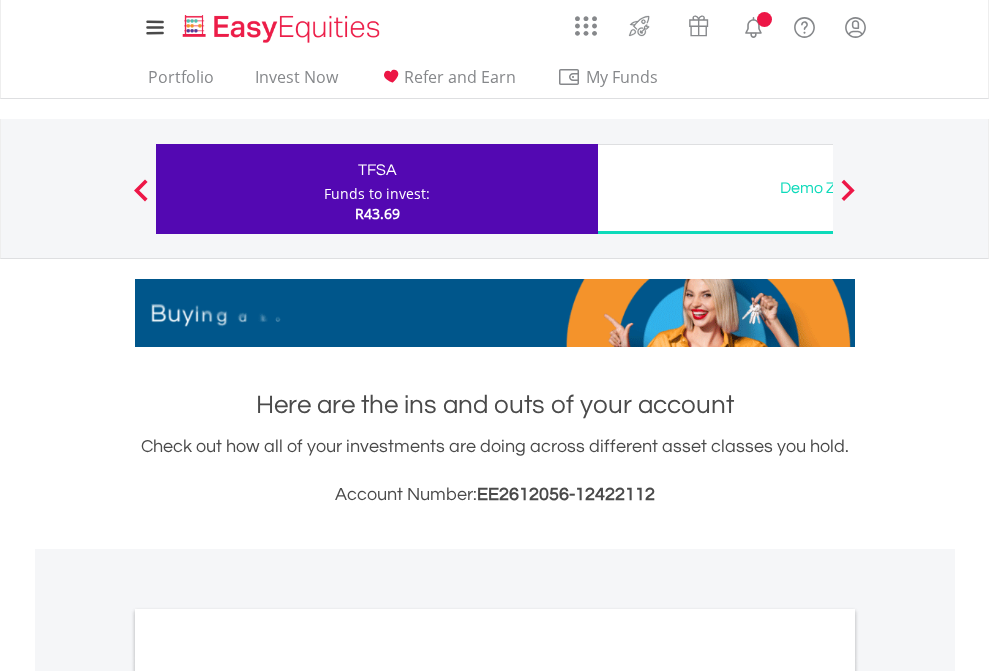 scroll, scrollTop: 0, scrollLeft: 0, axis: both 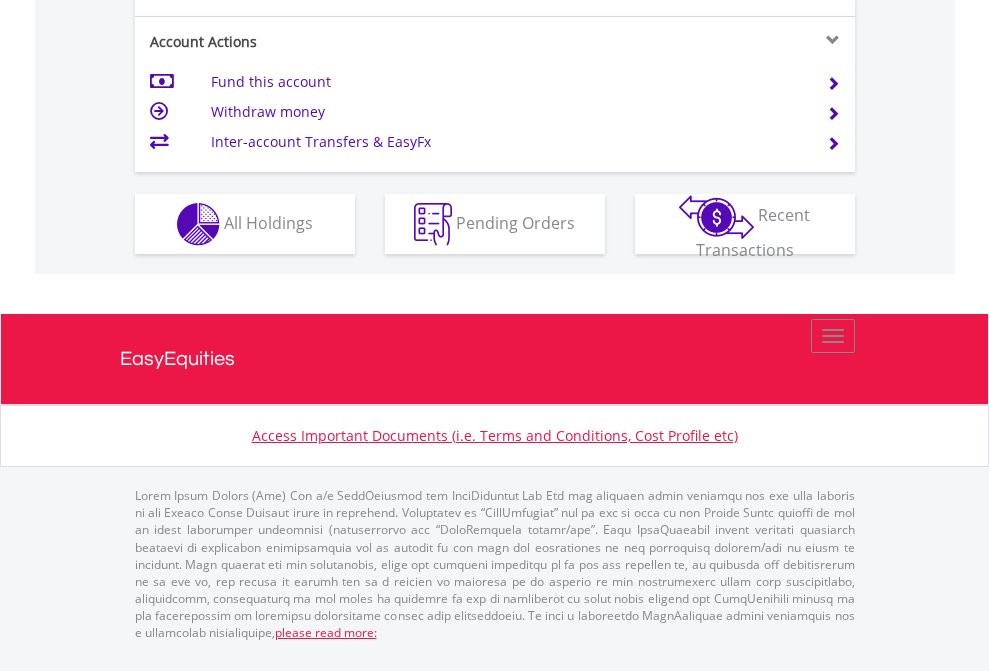 click on "Investment types" at bounding box center [706, -337] 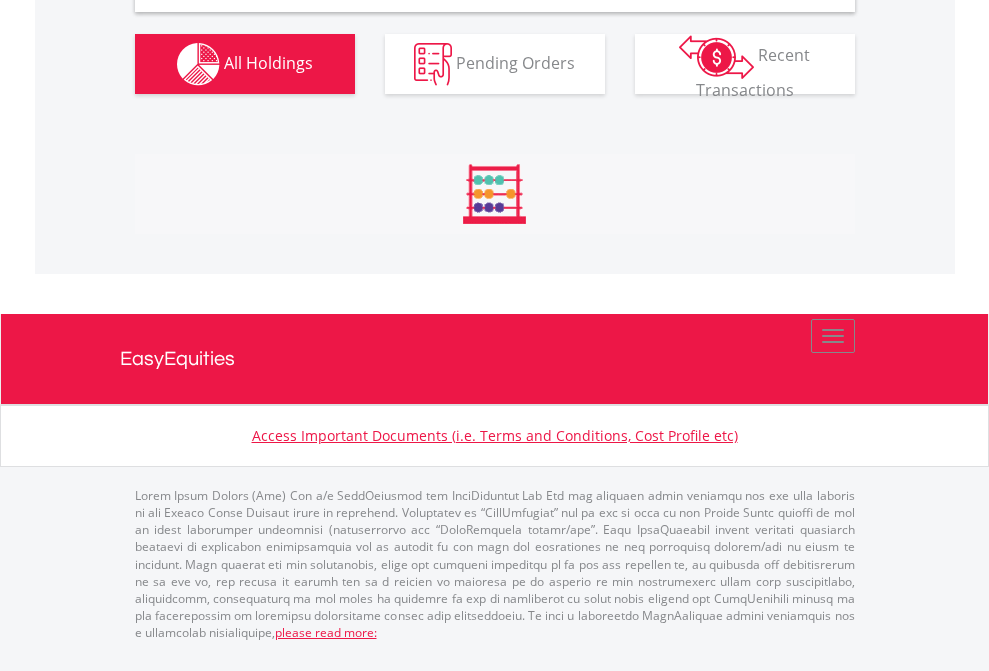 scroll, scrollTop: 1933, scrollLeft: 0, axis: vertical 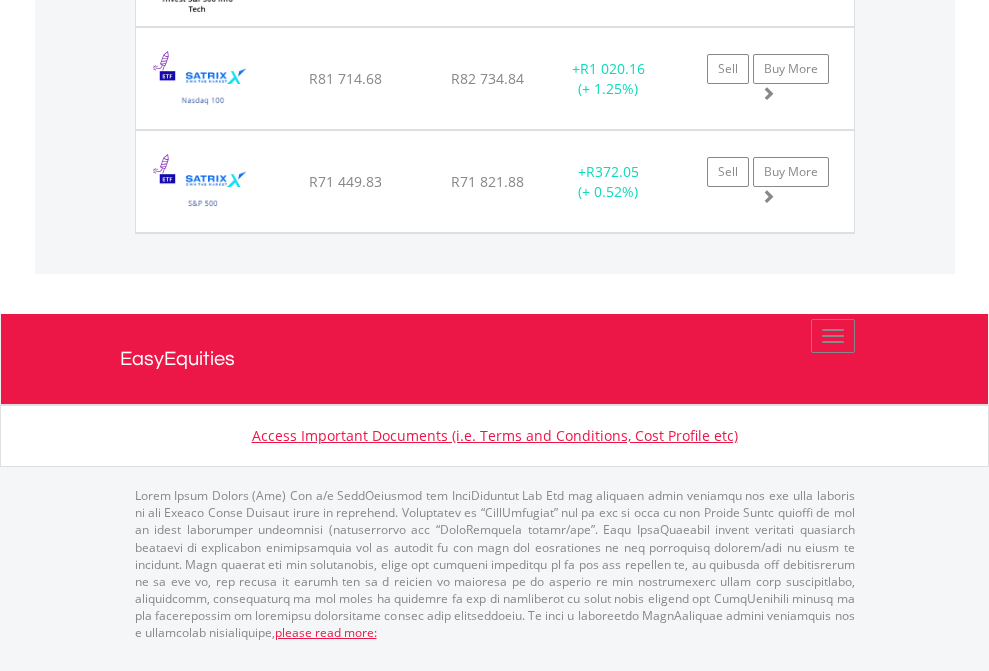 click on "TFSA" at bounding box center [818, -1174] 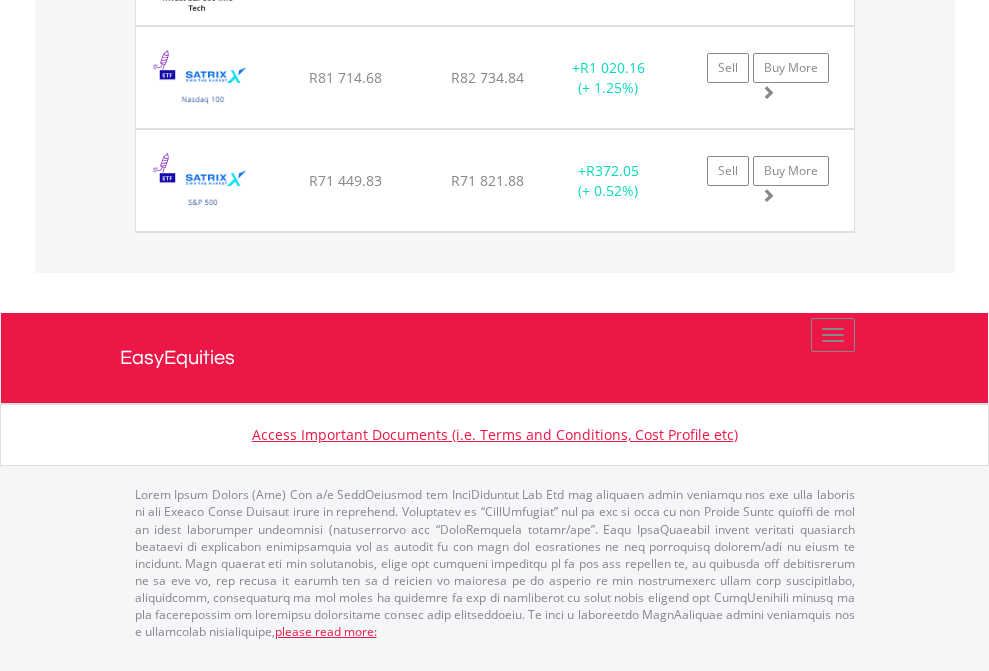 scroll, scrollTop: 144, scrollLeft: 0, axis: vertical 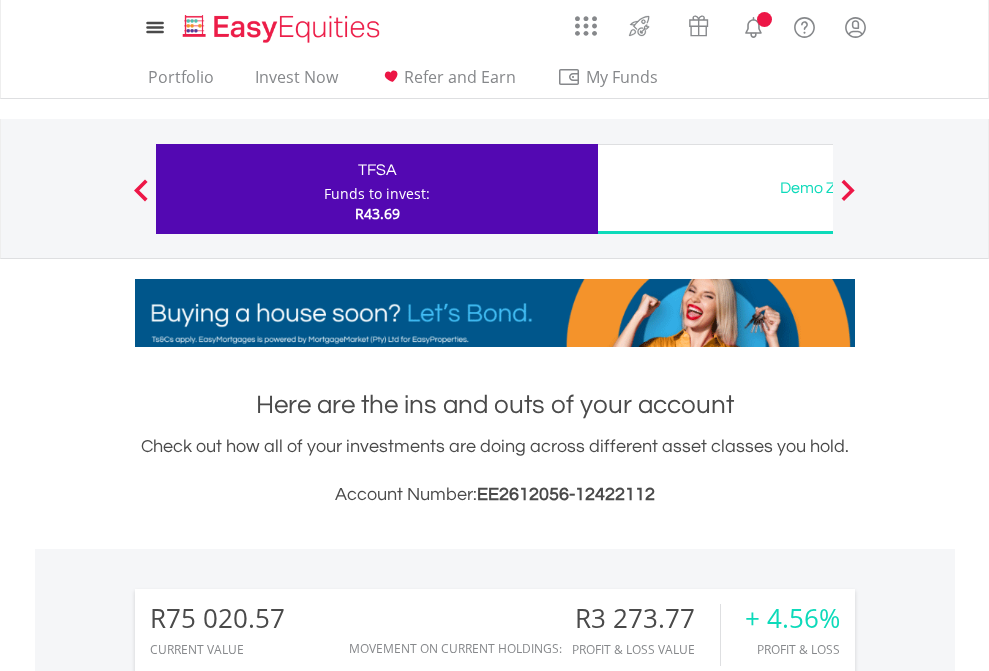 click on "All Holdings" at bounding box center [268, 1466] 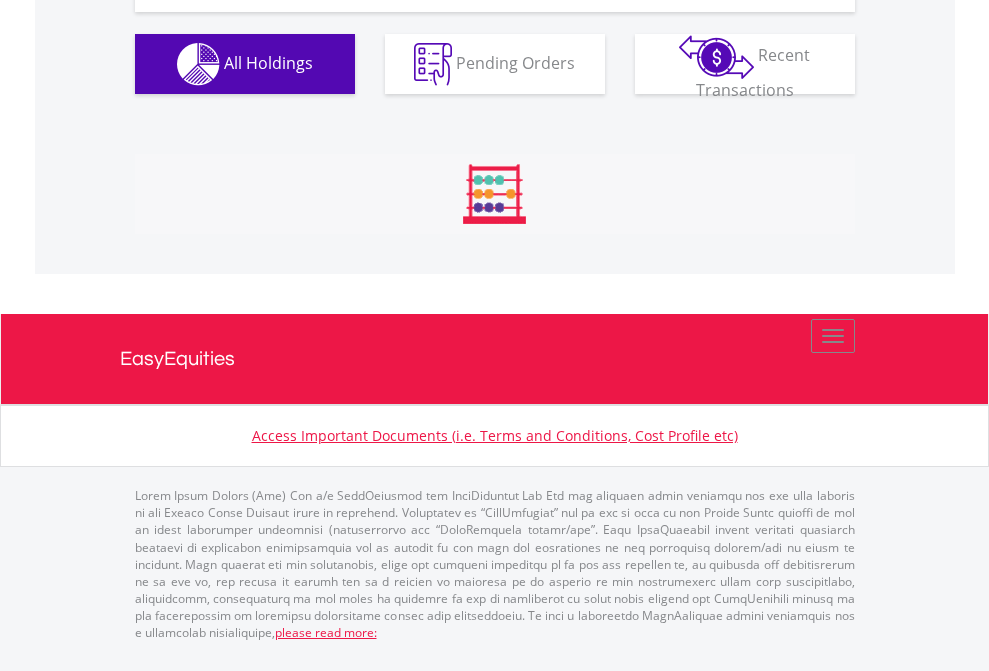 scroll, scrollTop: 2224, scrollLeft: 0, axis: vertical 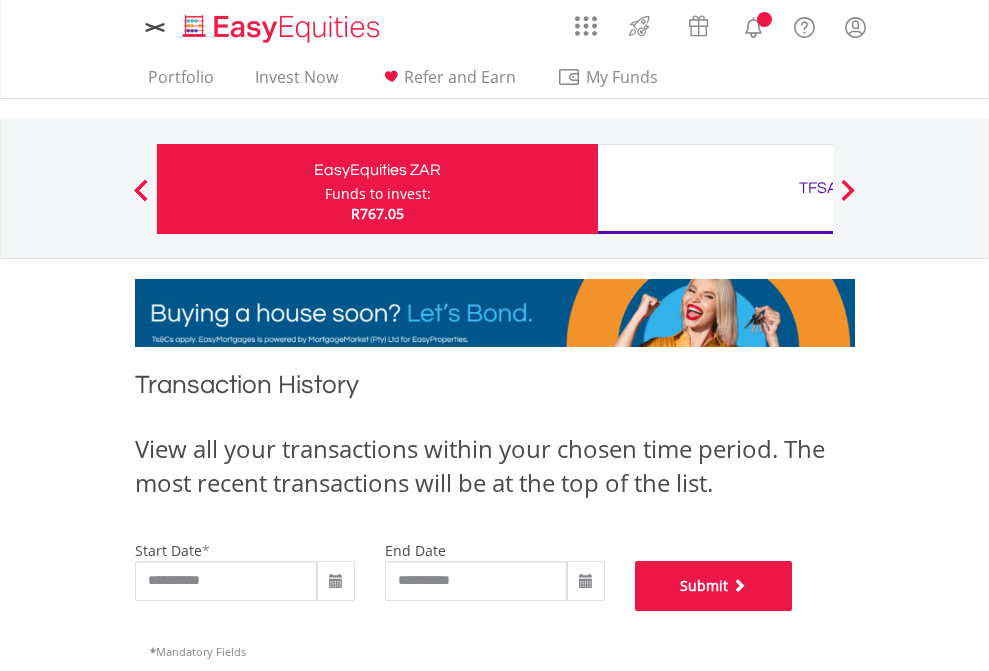 click on "Submit" at bounding box center [714, 586] 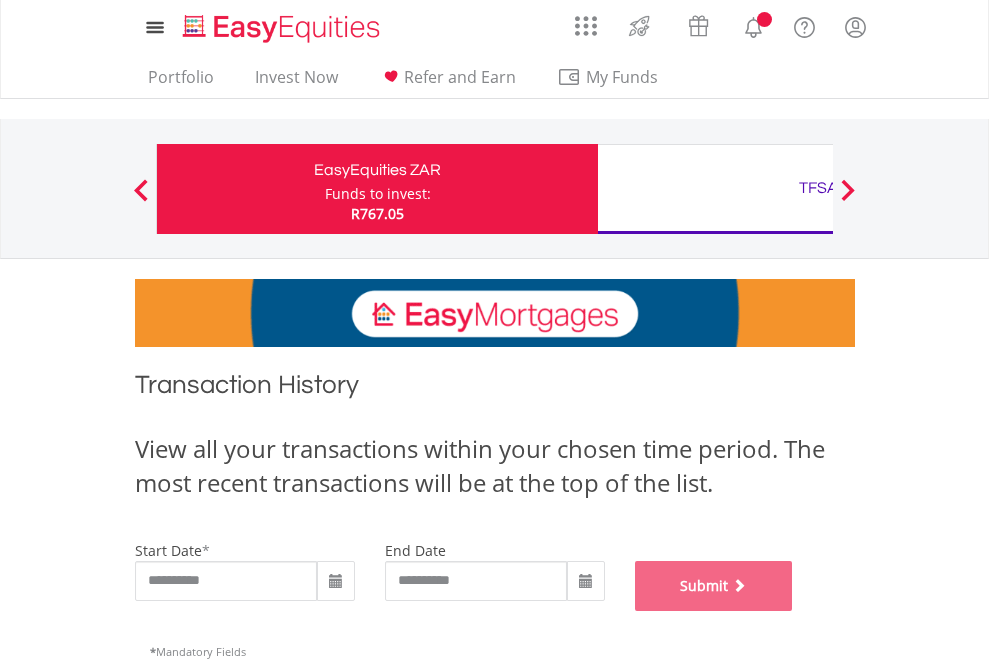 scroll, scrollTop: 811, scrollLeft: 0, axis: vertical 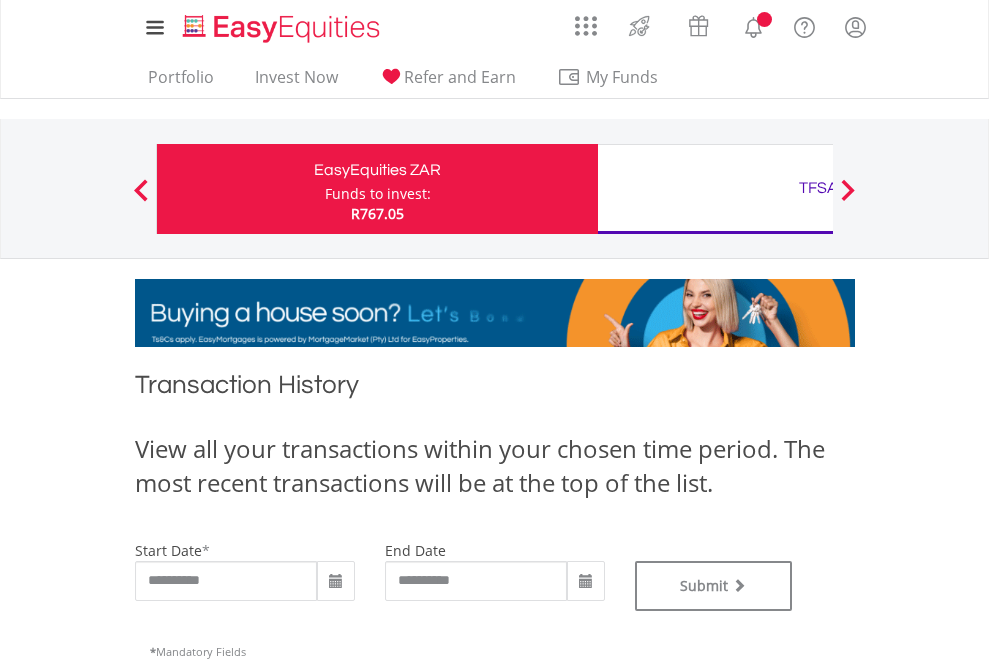 click on "TFSA" at bounding box center (818, 188) 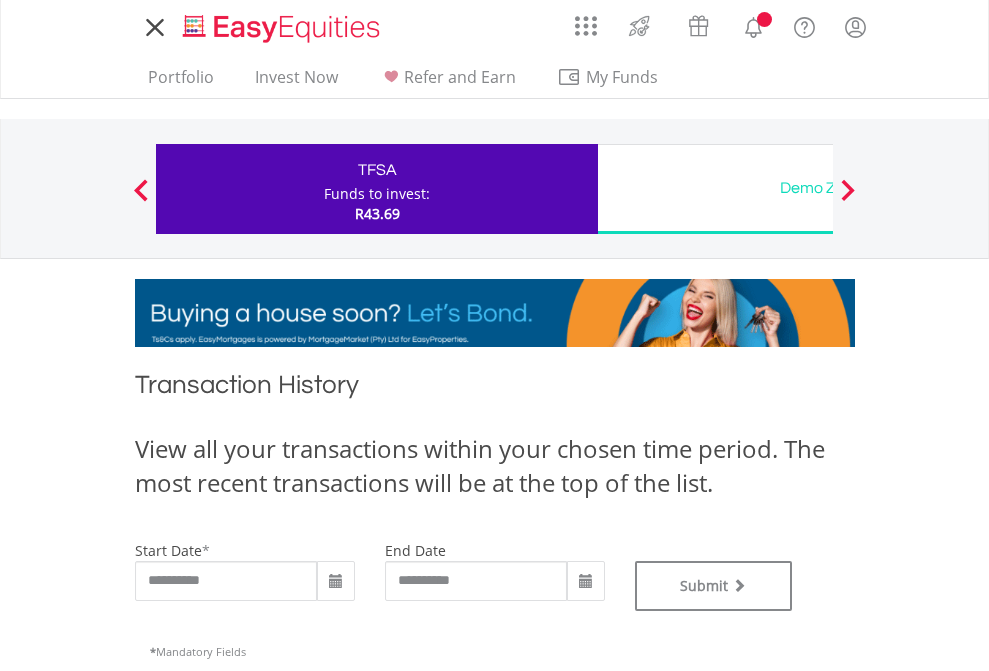 scroll, scrollTop: 0, scrollLeft: 0, axis: both 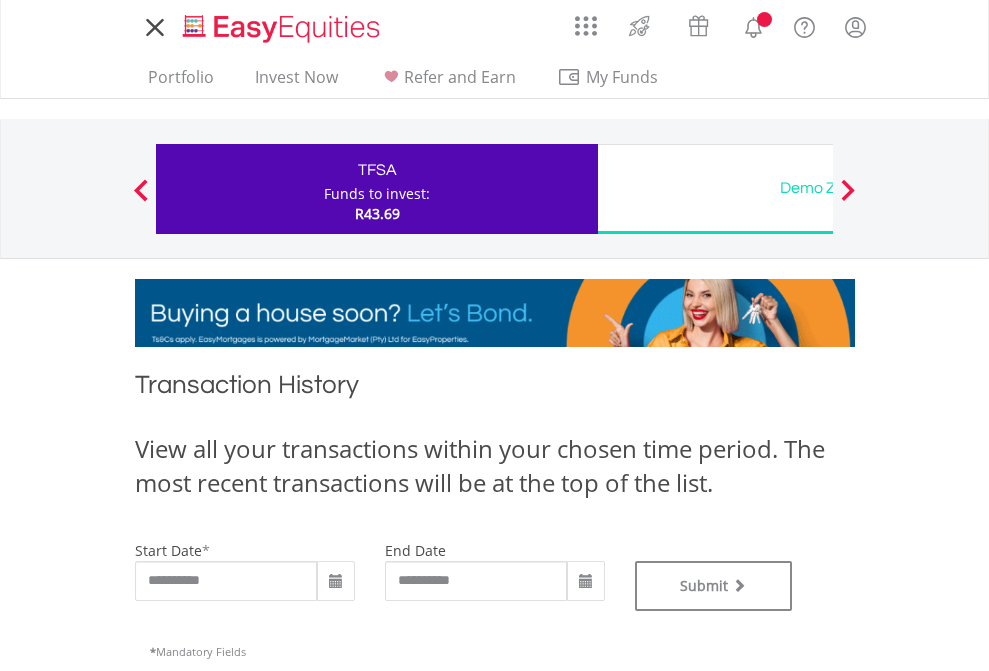 type on "**********" 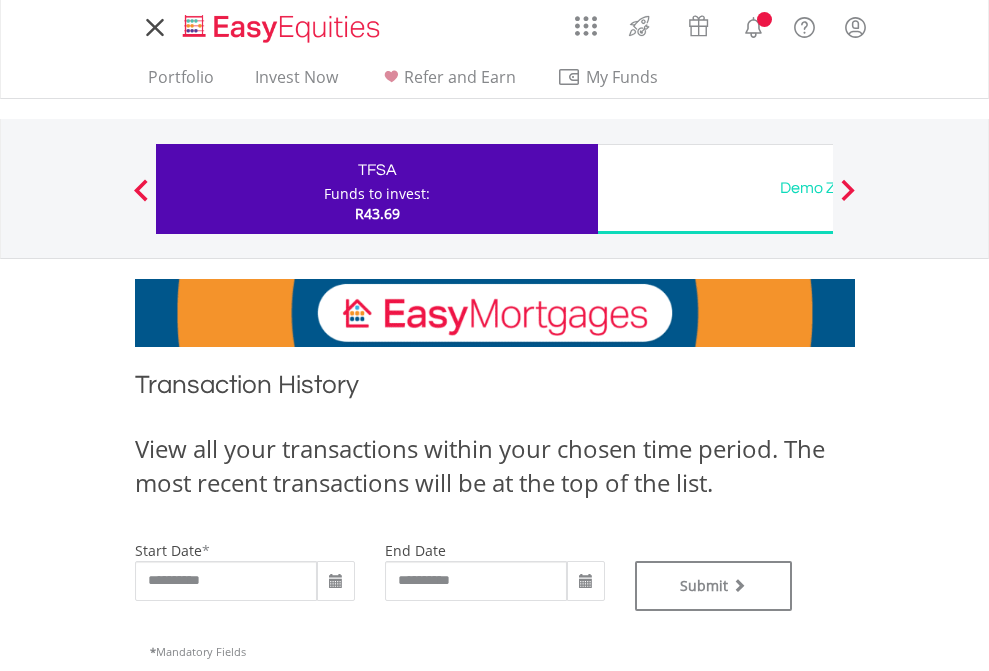type on "**********" 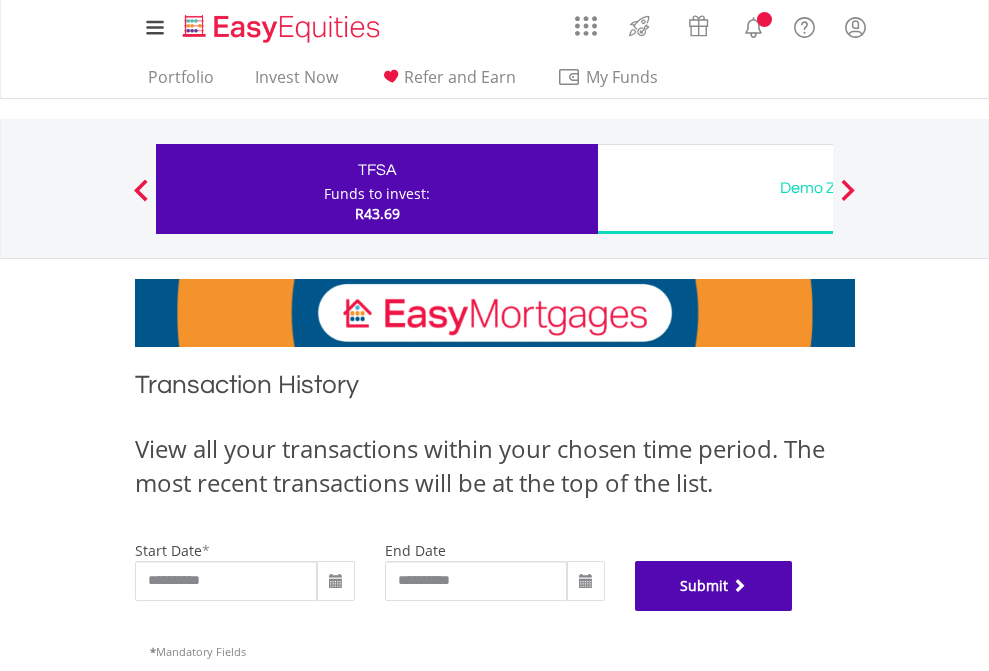 click on "Submit" at bounding box center [714, 586] 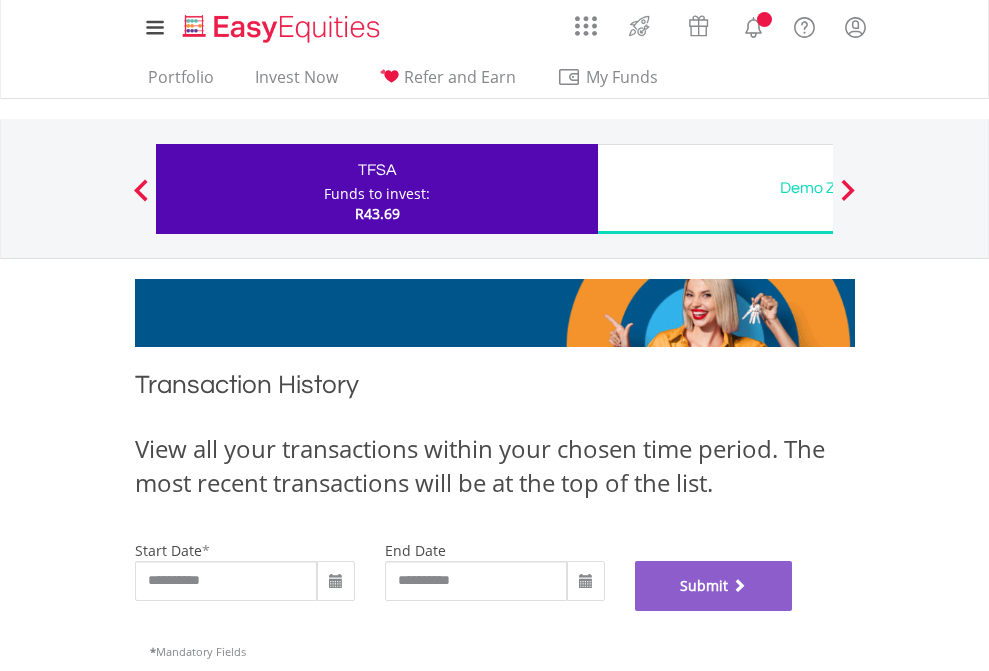 scroll, scrollTop: 811, scrollLeft: 0, axis: vertical 